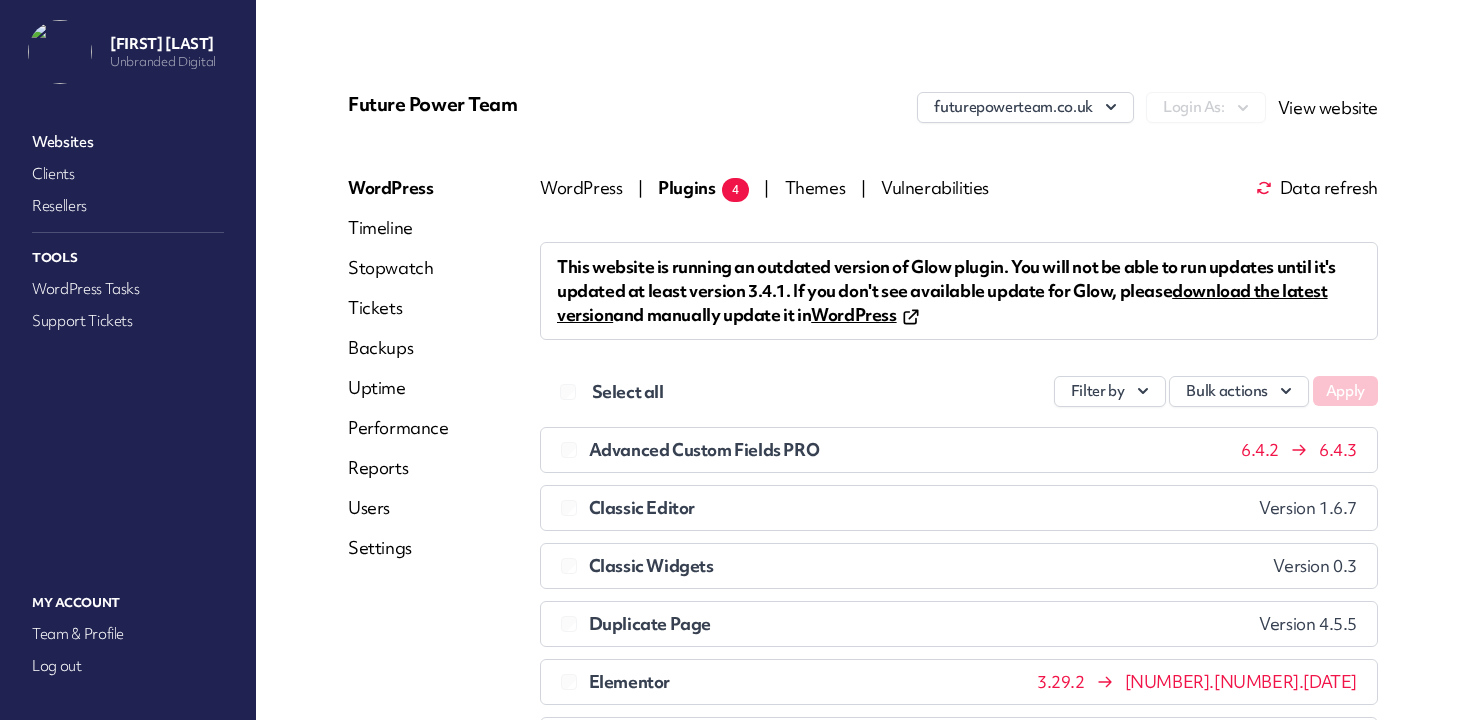 scroll, scrollTop: 0, scrollLeft: 0, axis: both 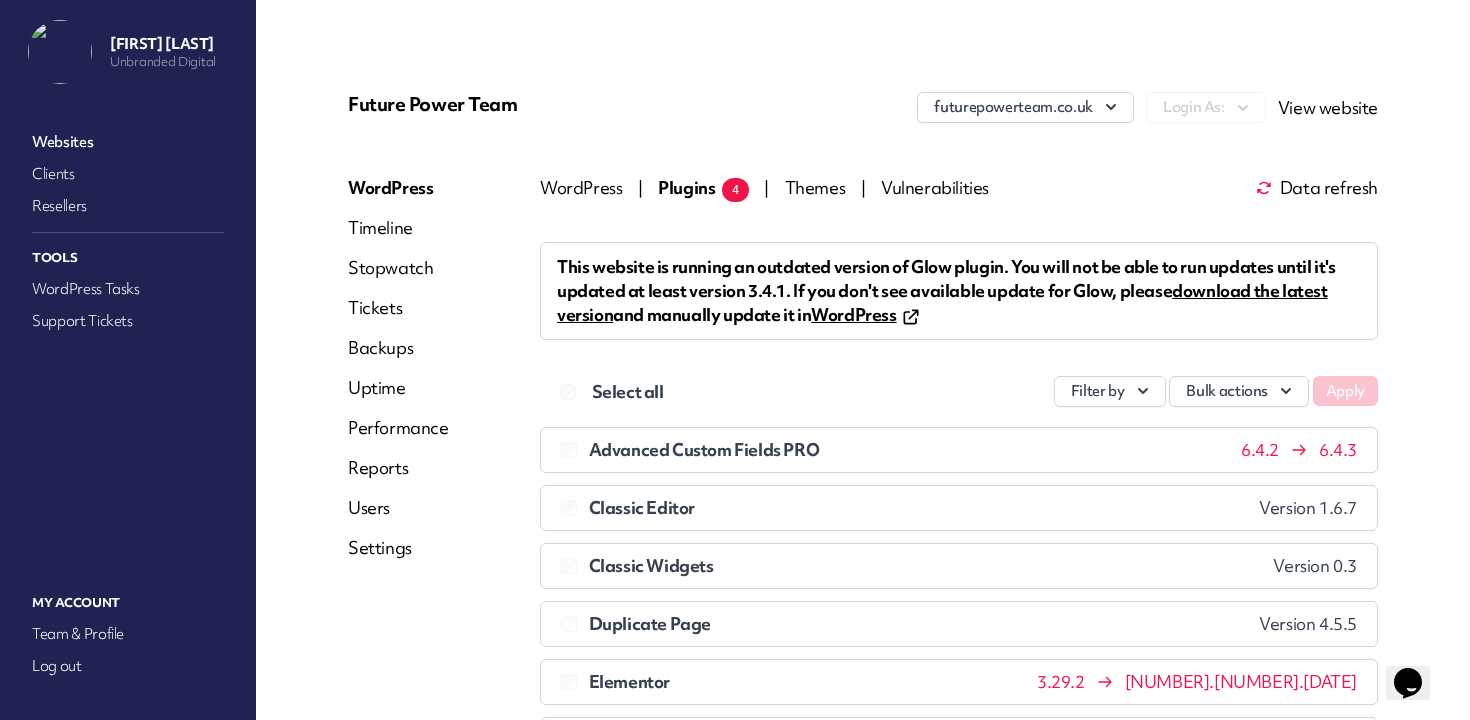 click on "Plugins
4" at bounding box center [703, 187] 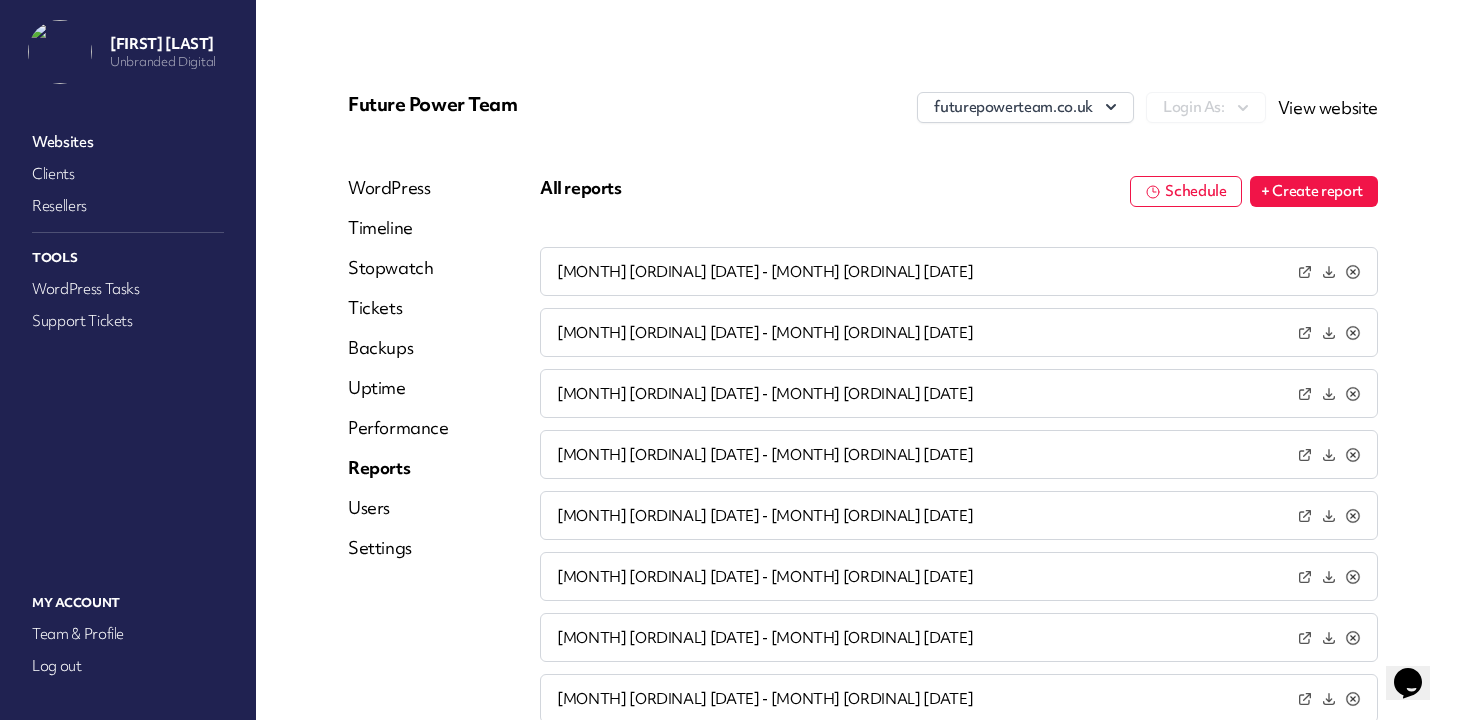click on "+ Create report" at bounding box center [1314, 191] 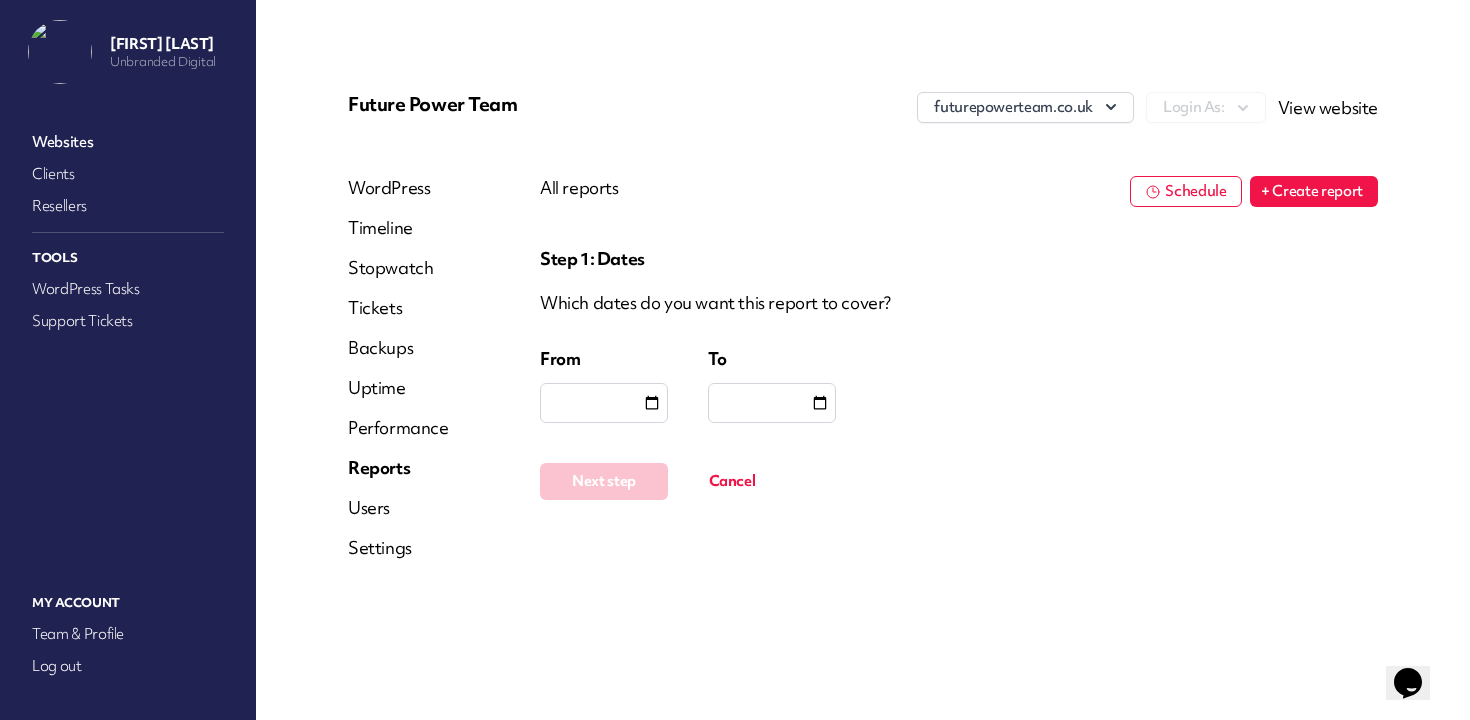 click at bounding box center [604, 403] 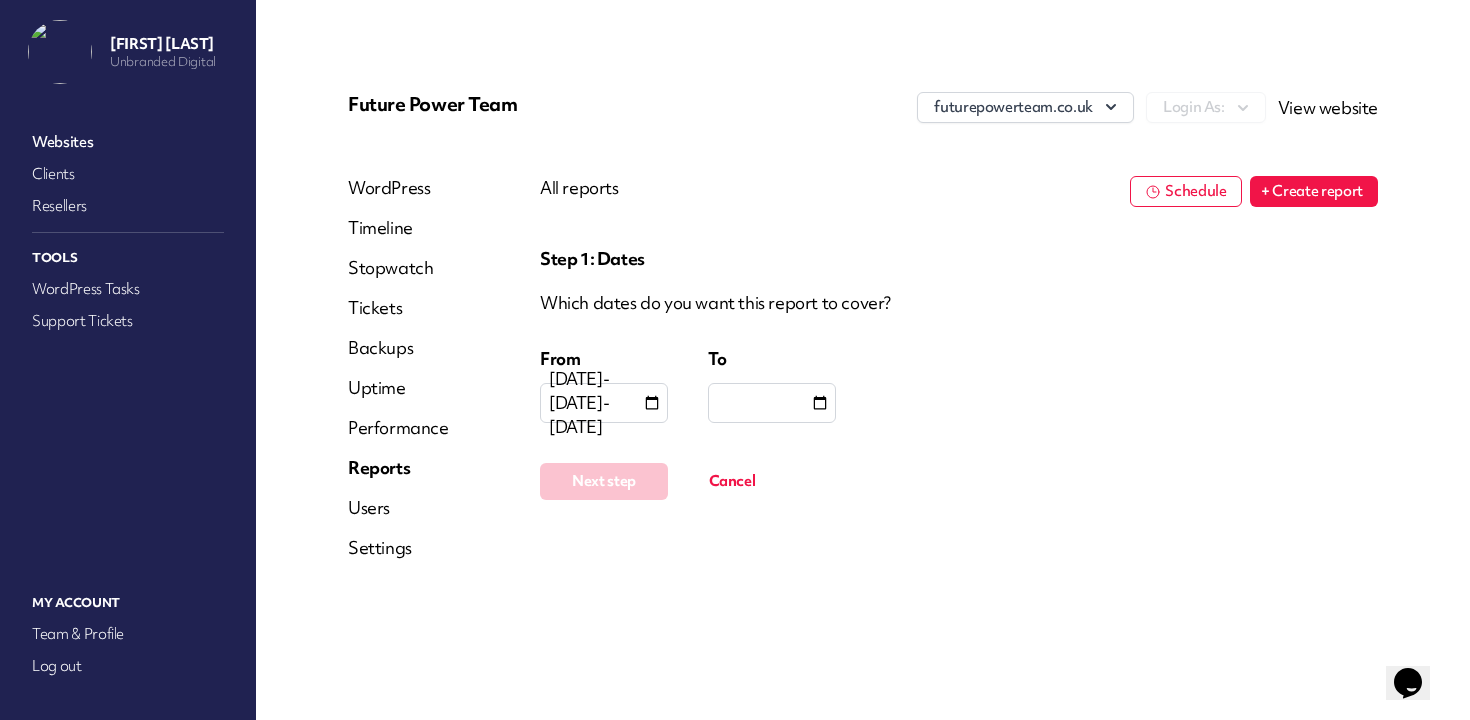 type on "**********" 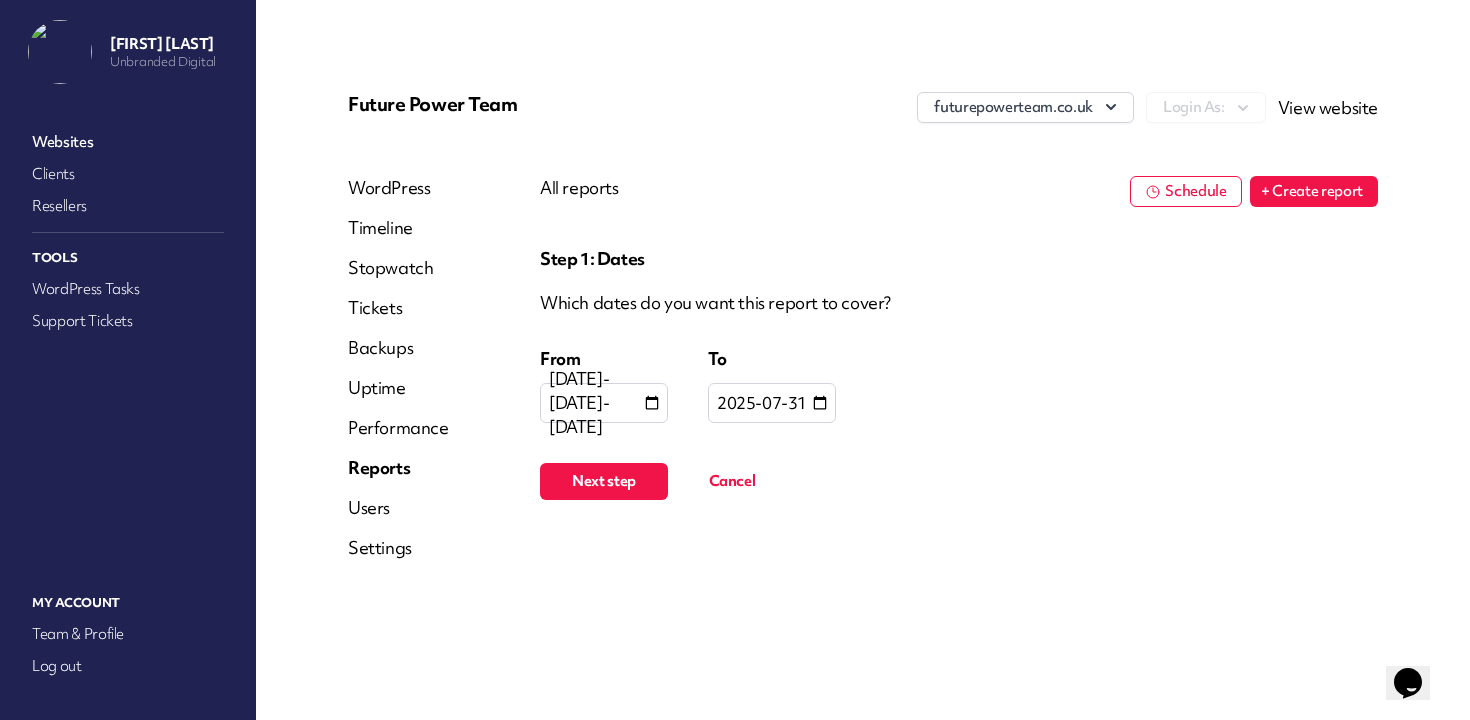 click on "Next step" at bounding box center (604, 481) 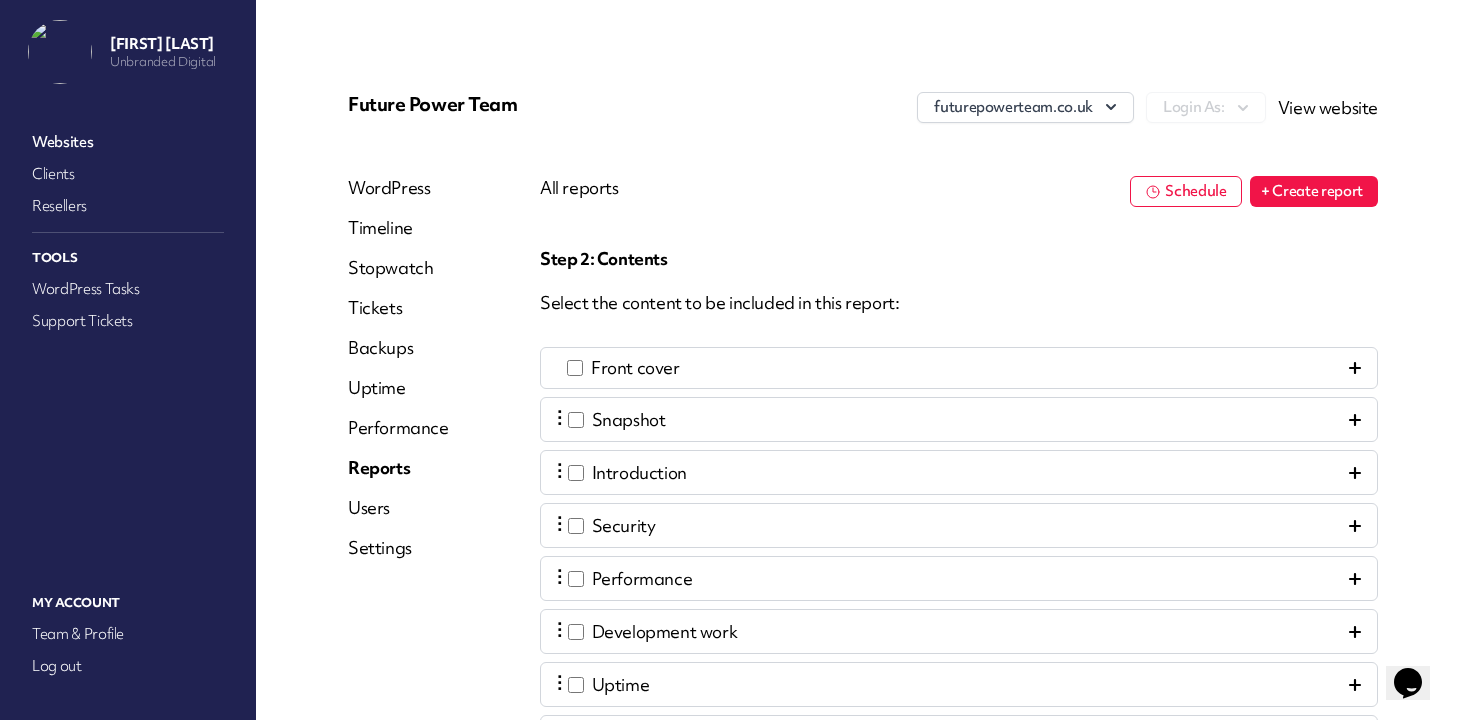 scroll, scrollTop: 368, scrollLeft: 0, axis: vertical 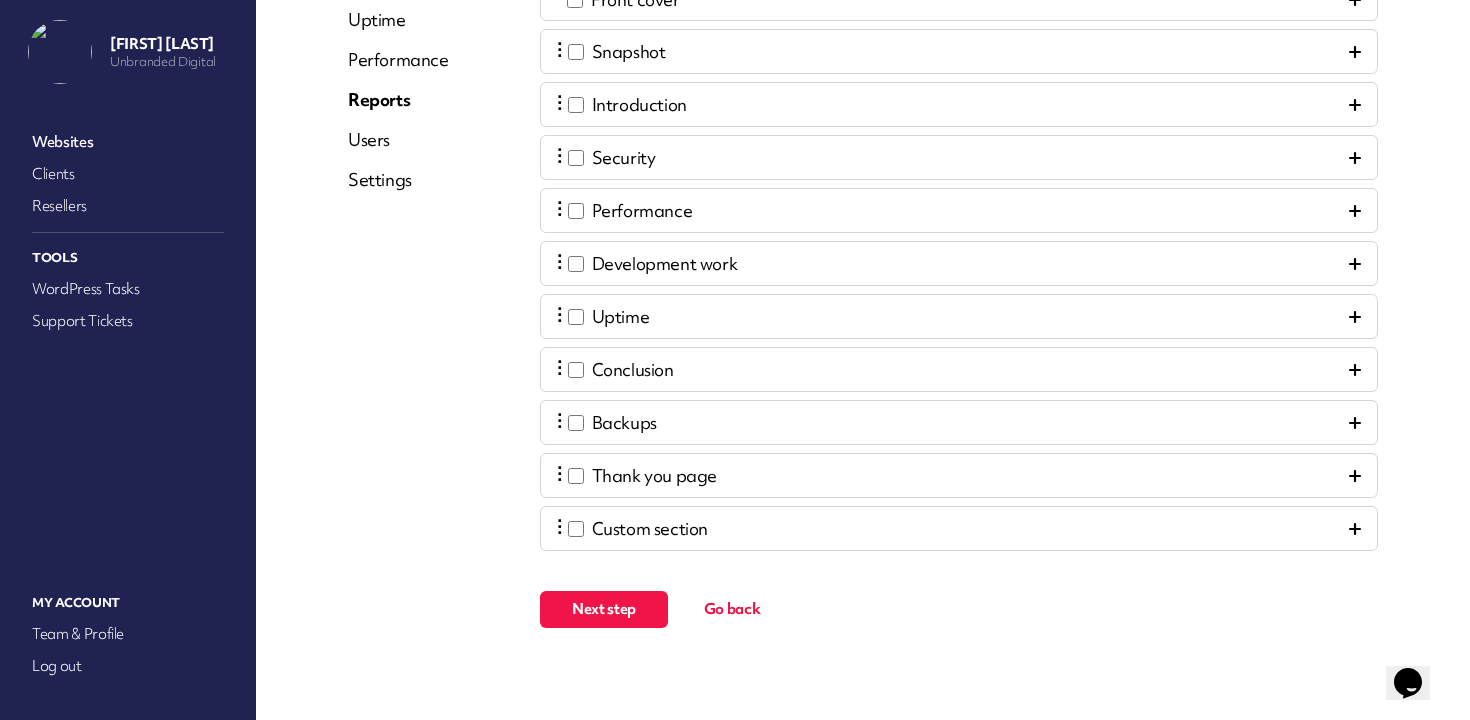 click on "Next step" at bounding box center (604, 609) 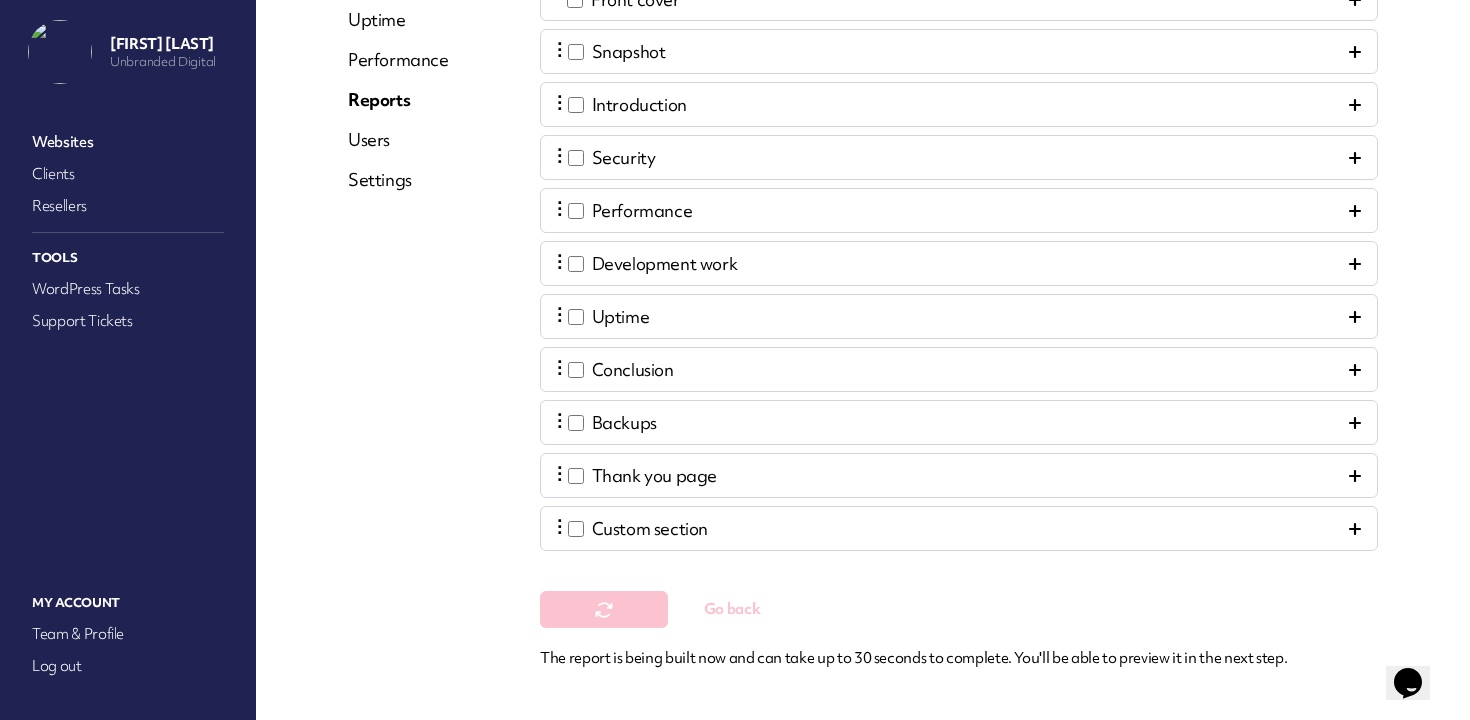 scroll, scrollTop: 0, scrollLeft: 0, axis: both 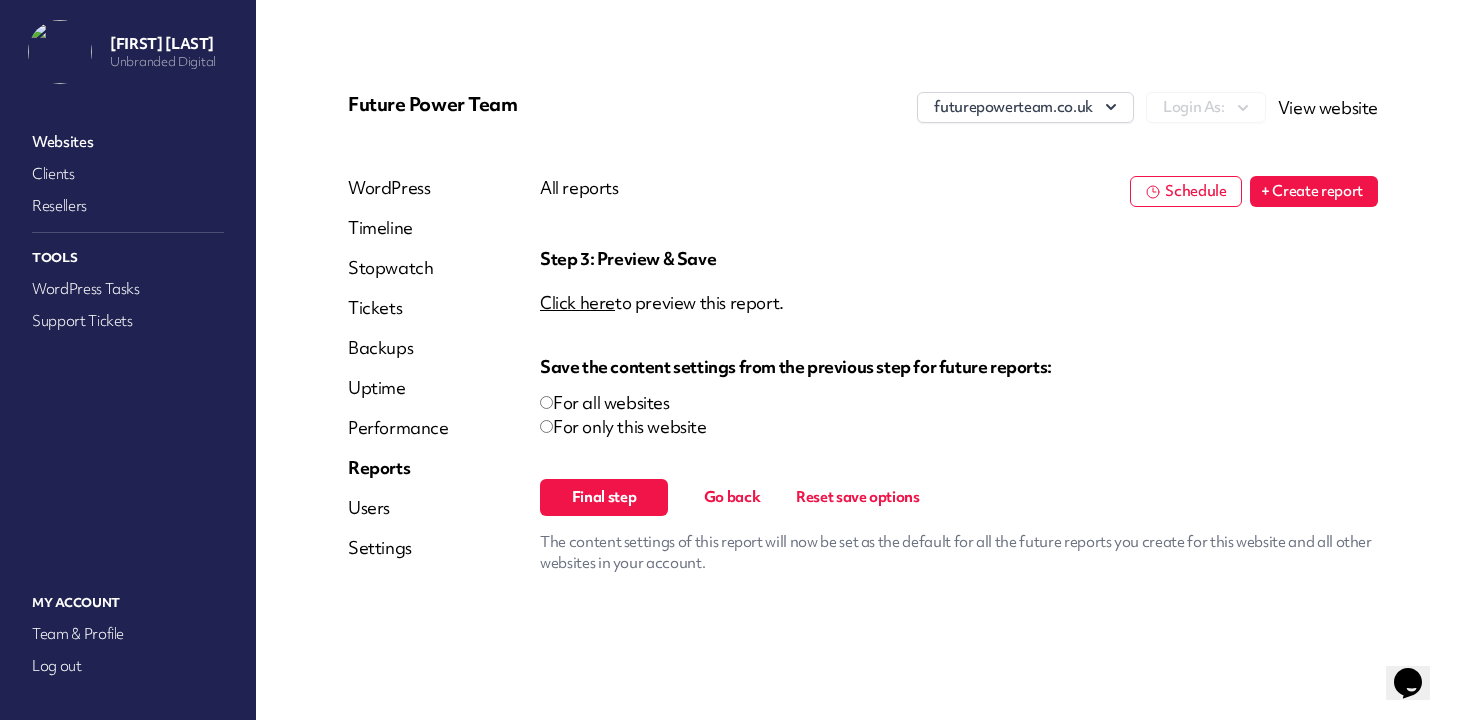 click on "Final step" at bounding box center (604, 497) 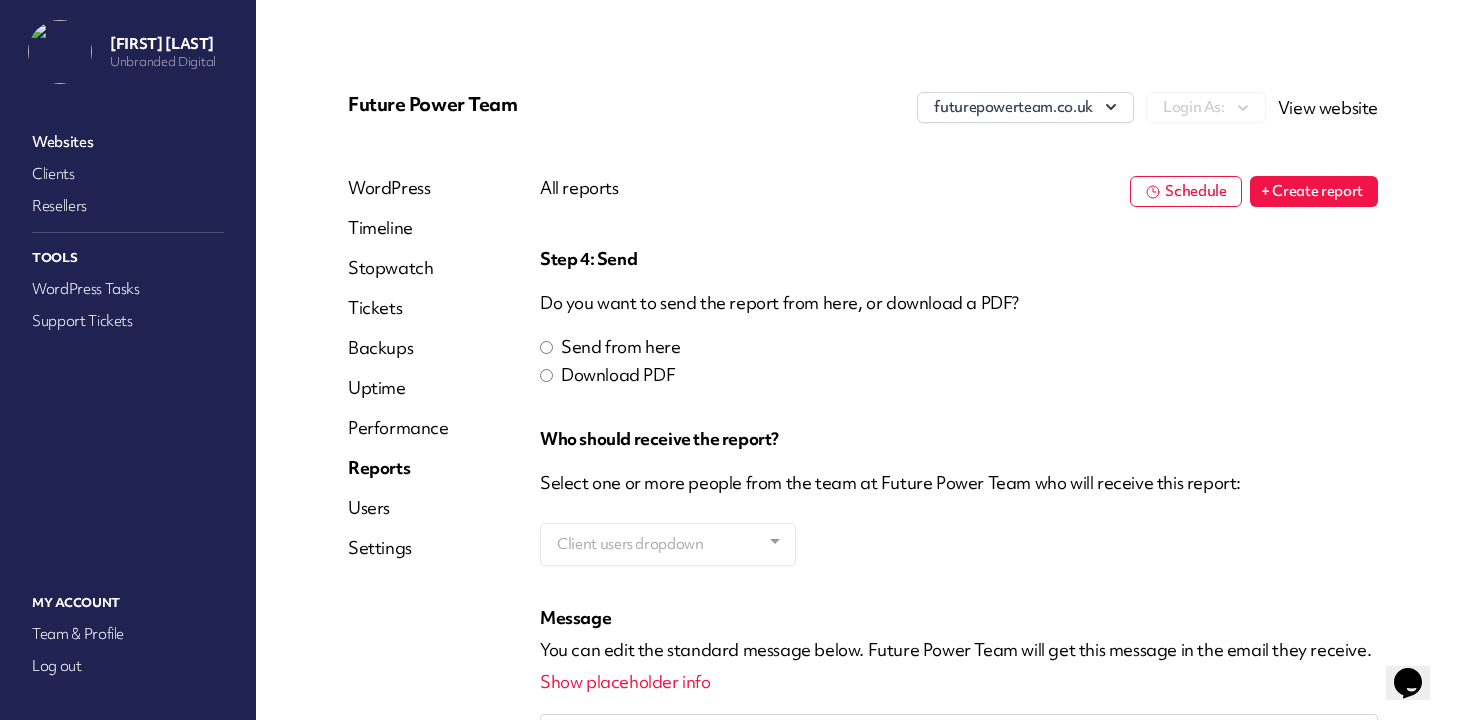 click on "Client users dropdown" at bounding box center [668, 544] 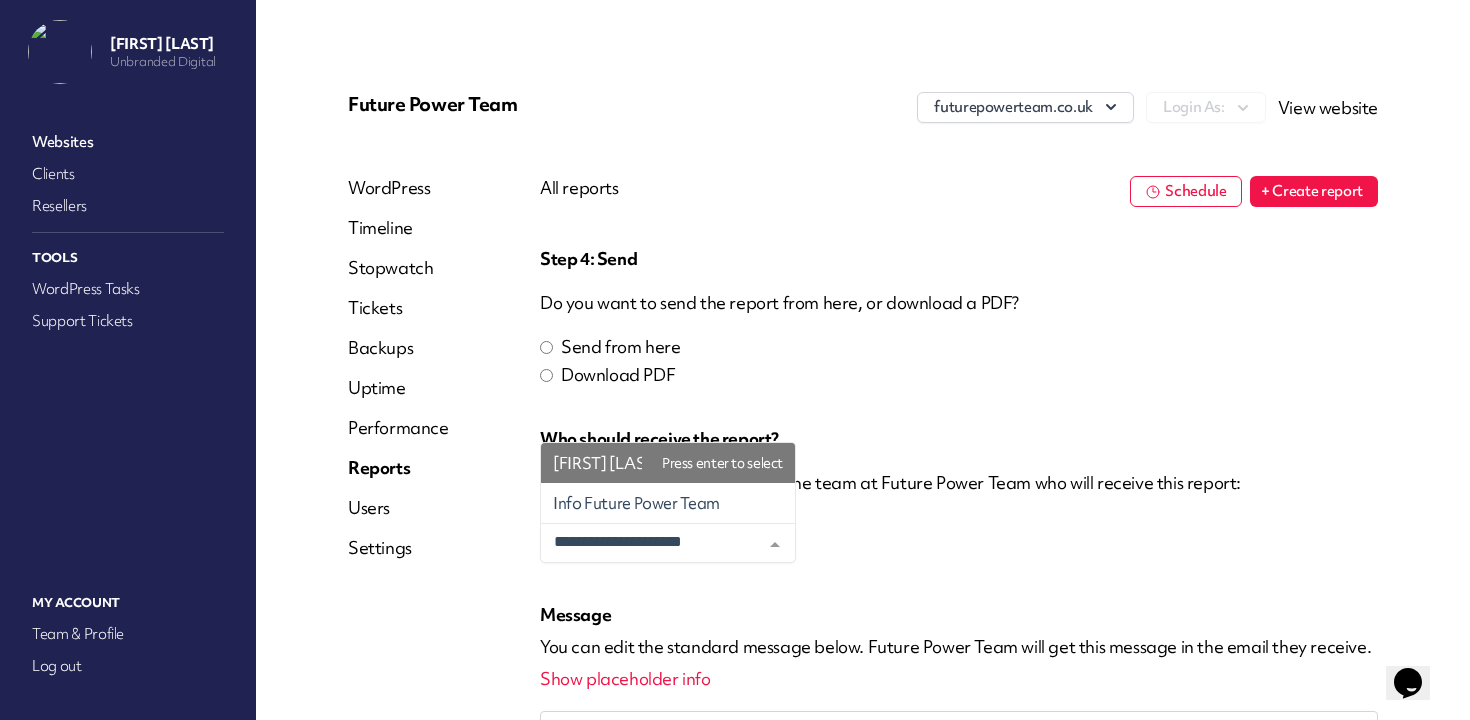 click on "Kane Emerson" at bounding box center (668, 463) 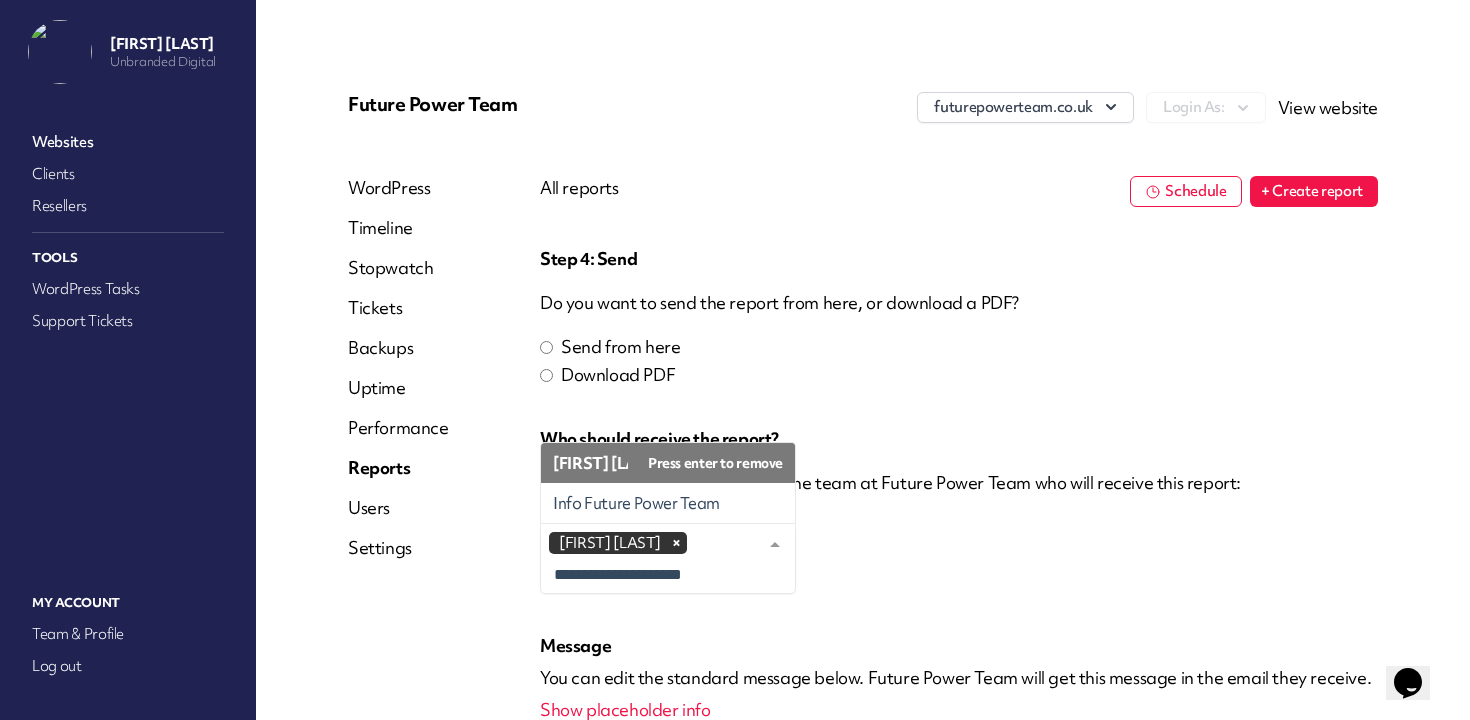 drag, startPoint x: 1063, startPoint y: 447, endPoint x: 1050, endPoint y: 447, distance: 13 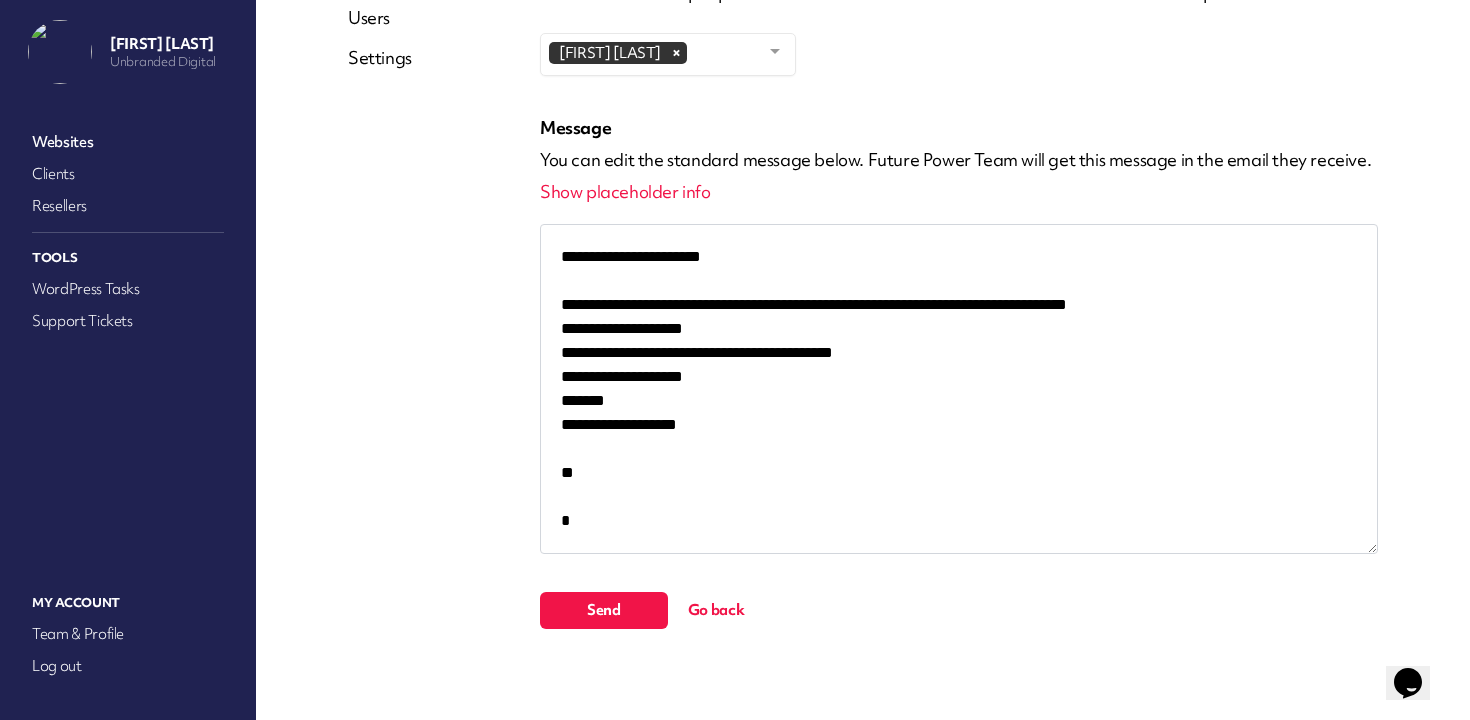 click on "Send" at bounding box center (604, 610) 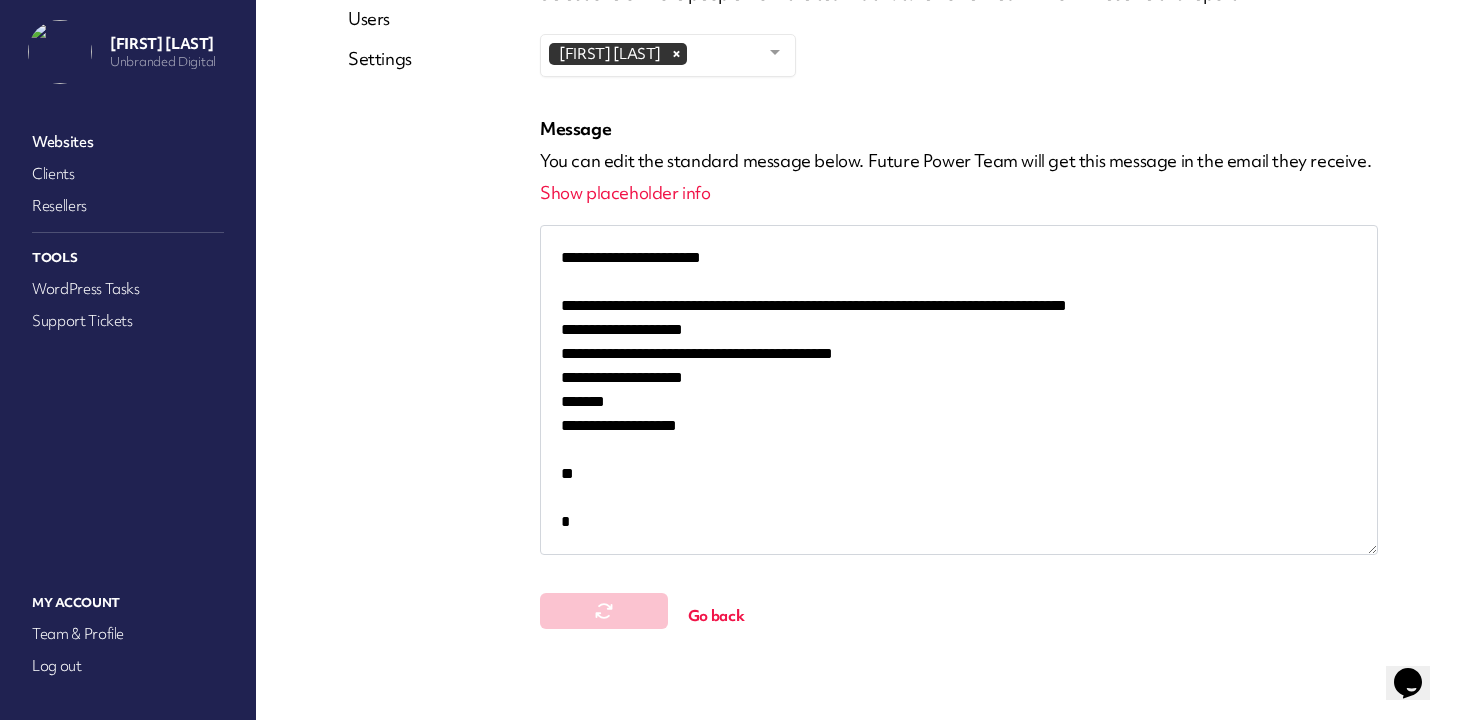 scroll, scrollTop: 0, scrollLeft: 0, axis: both 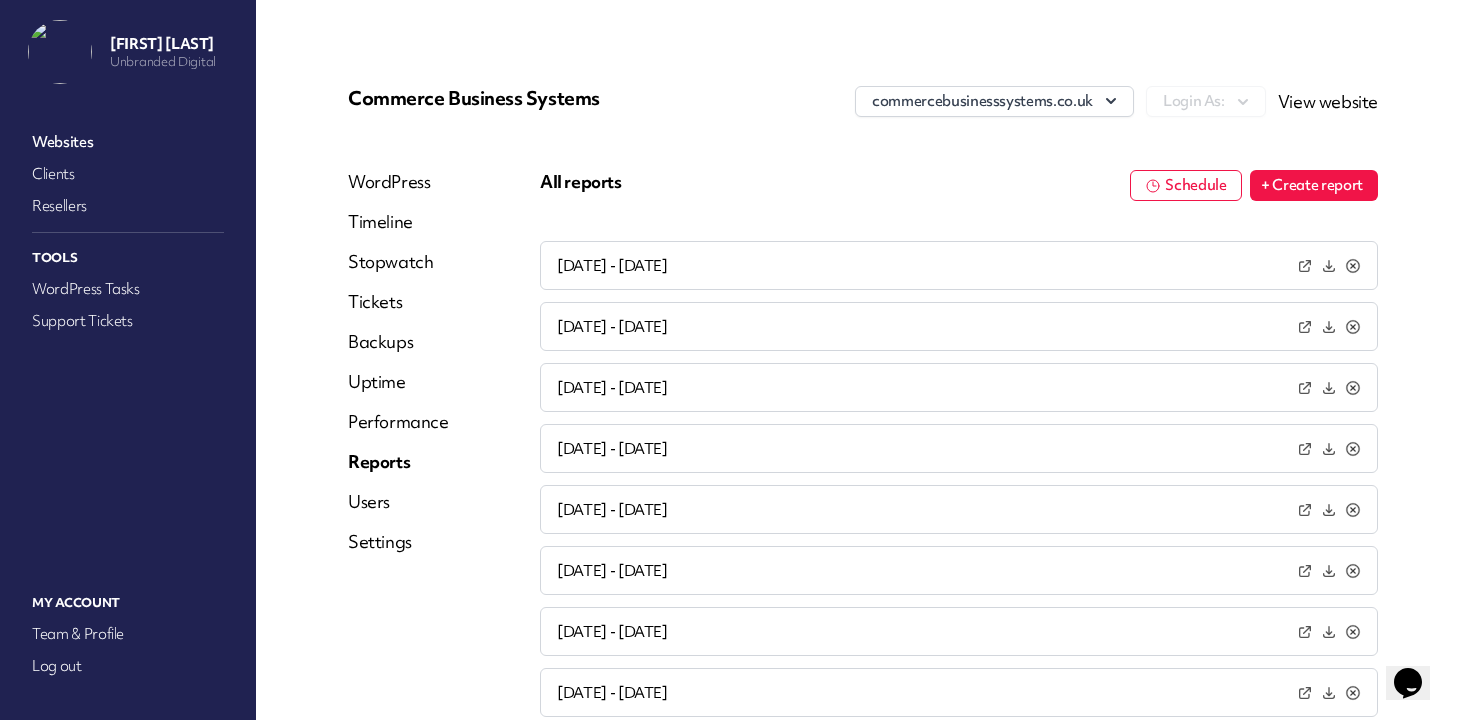 click on "+ Create report" at bounding box center [1314, 185] 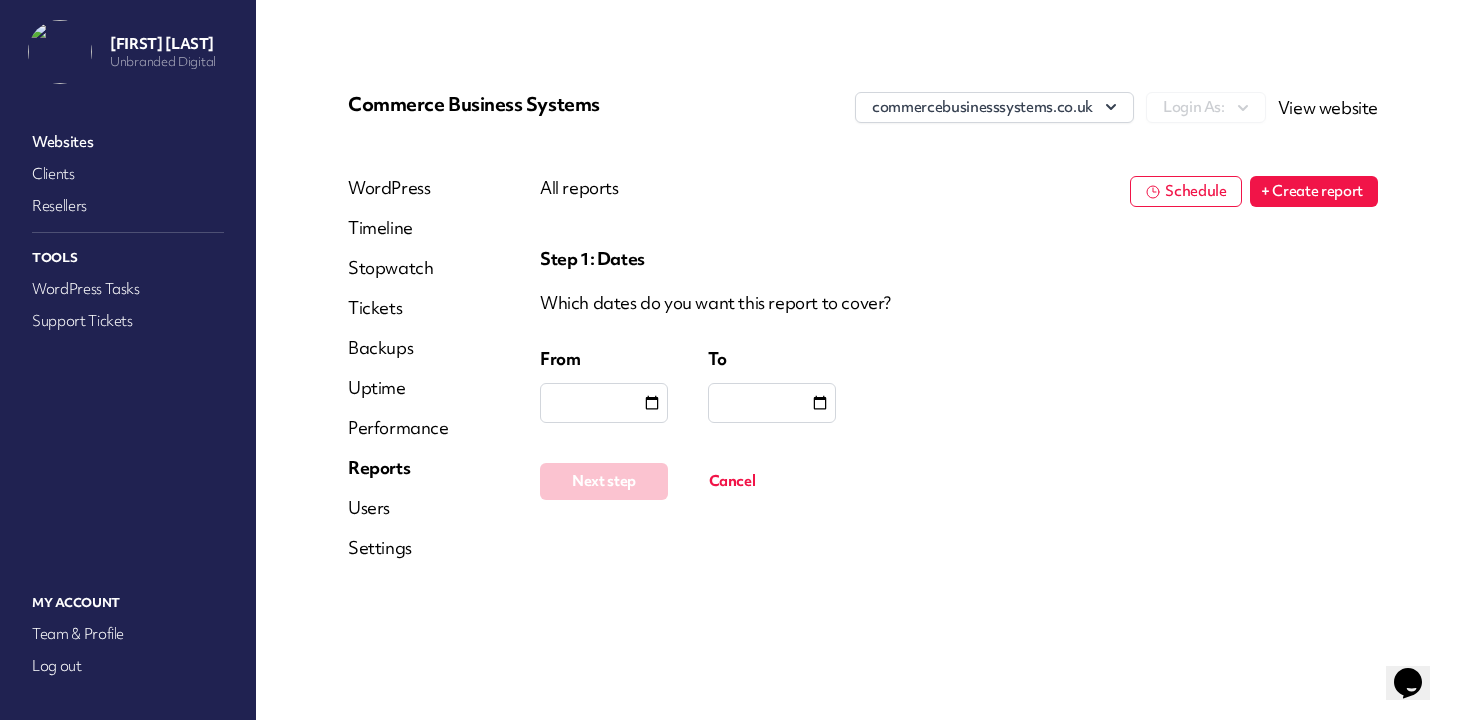 scroll, scrollTop: 0, scrollLeft: 0, axis: both 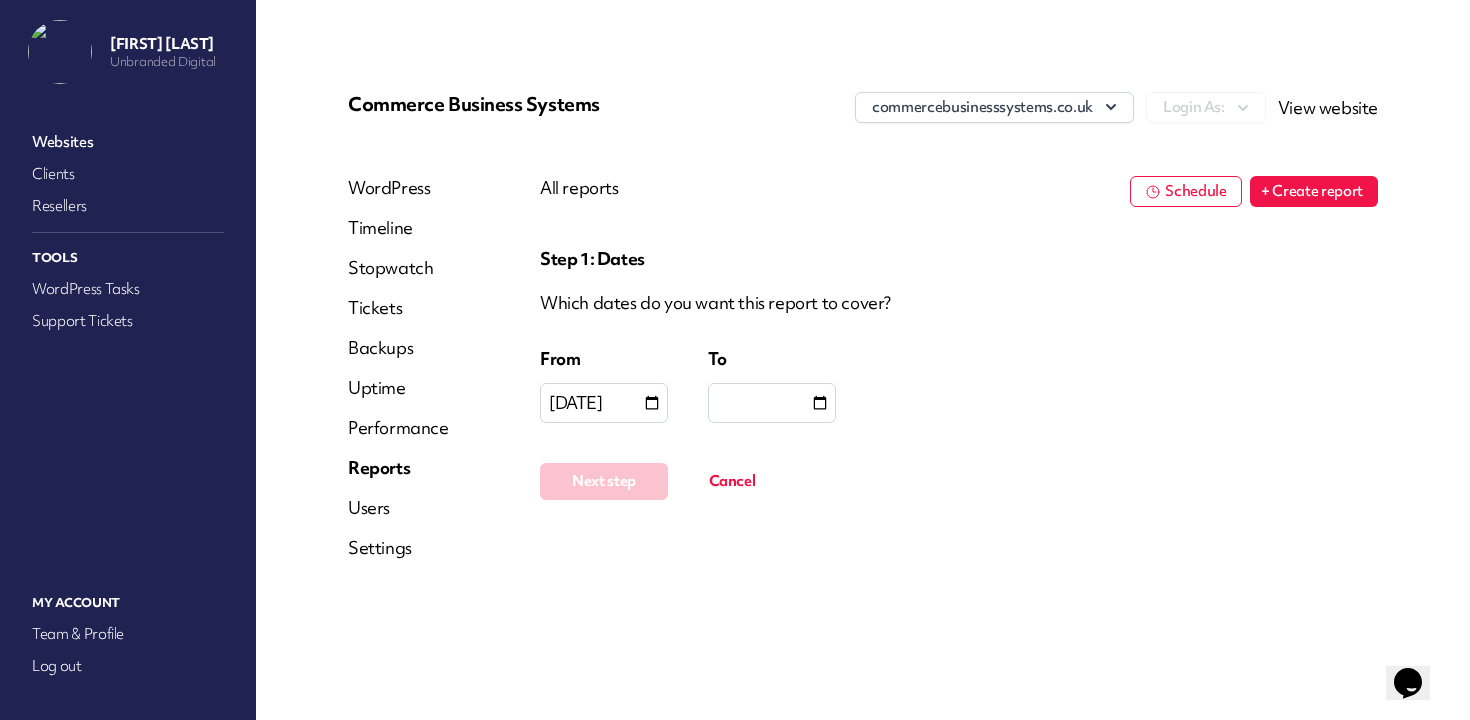 type on "**********" 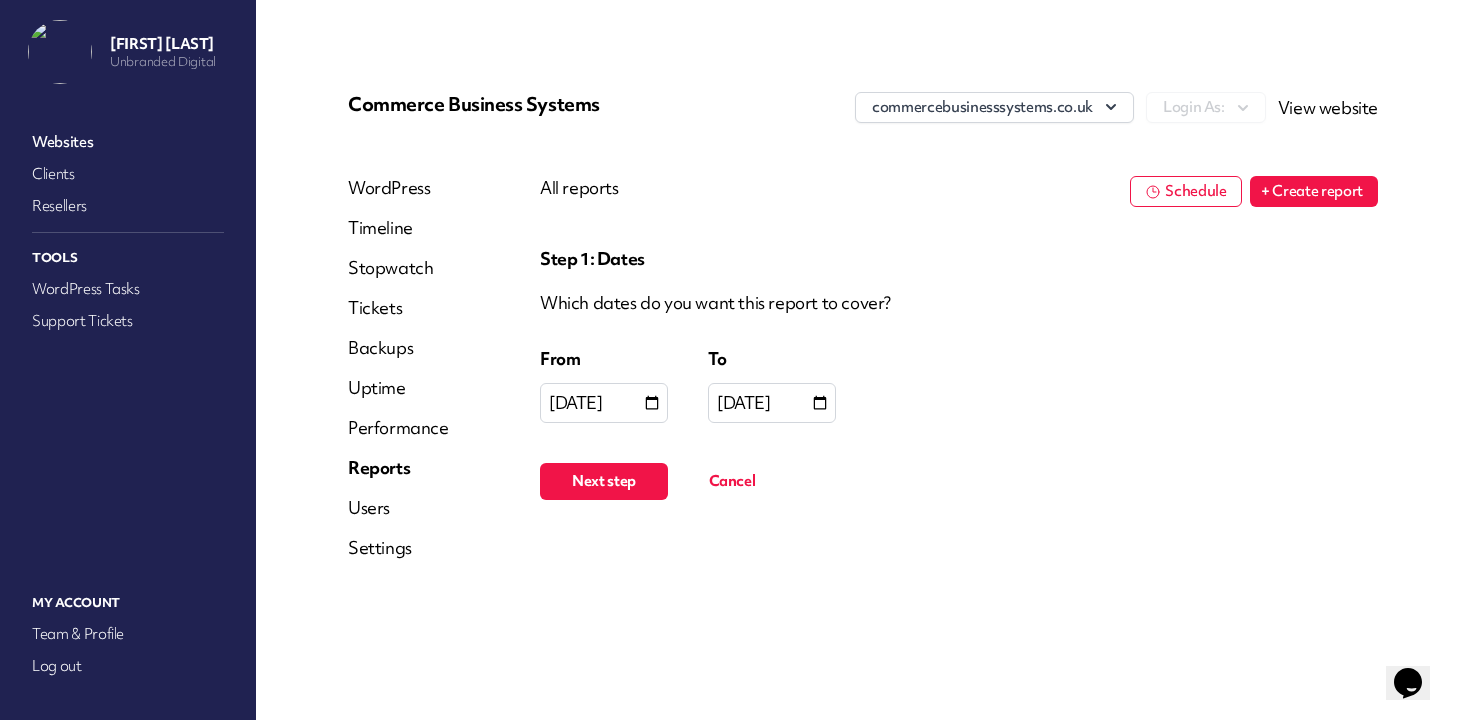 click on "Next step" at bounding box center [604, 481] 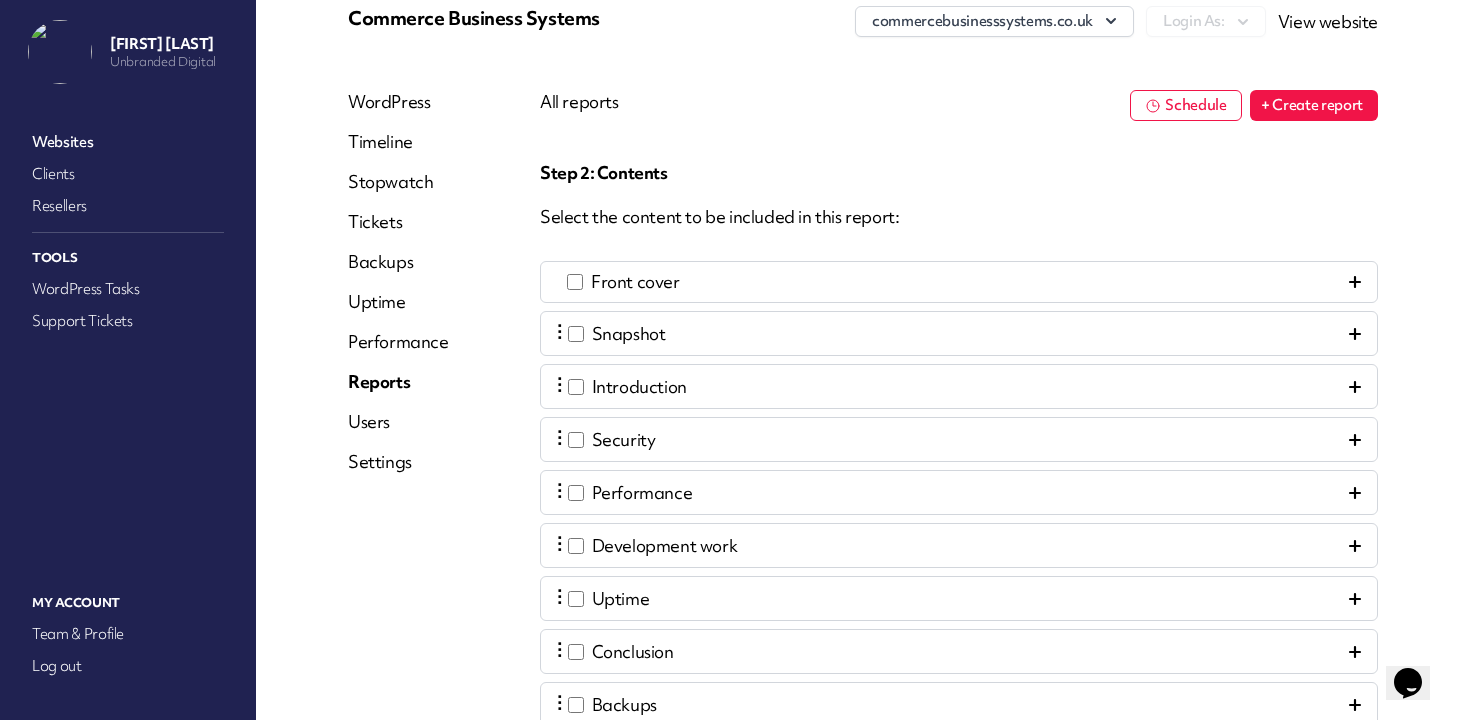scroll, scrollTop: 368, scrollLeft: 0, axis: vertical 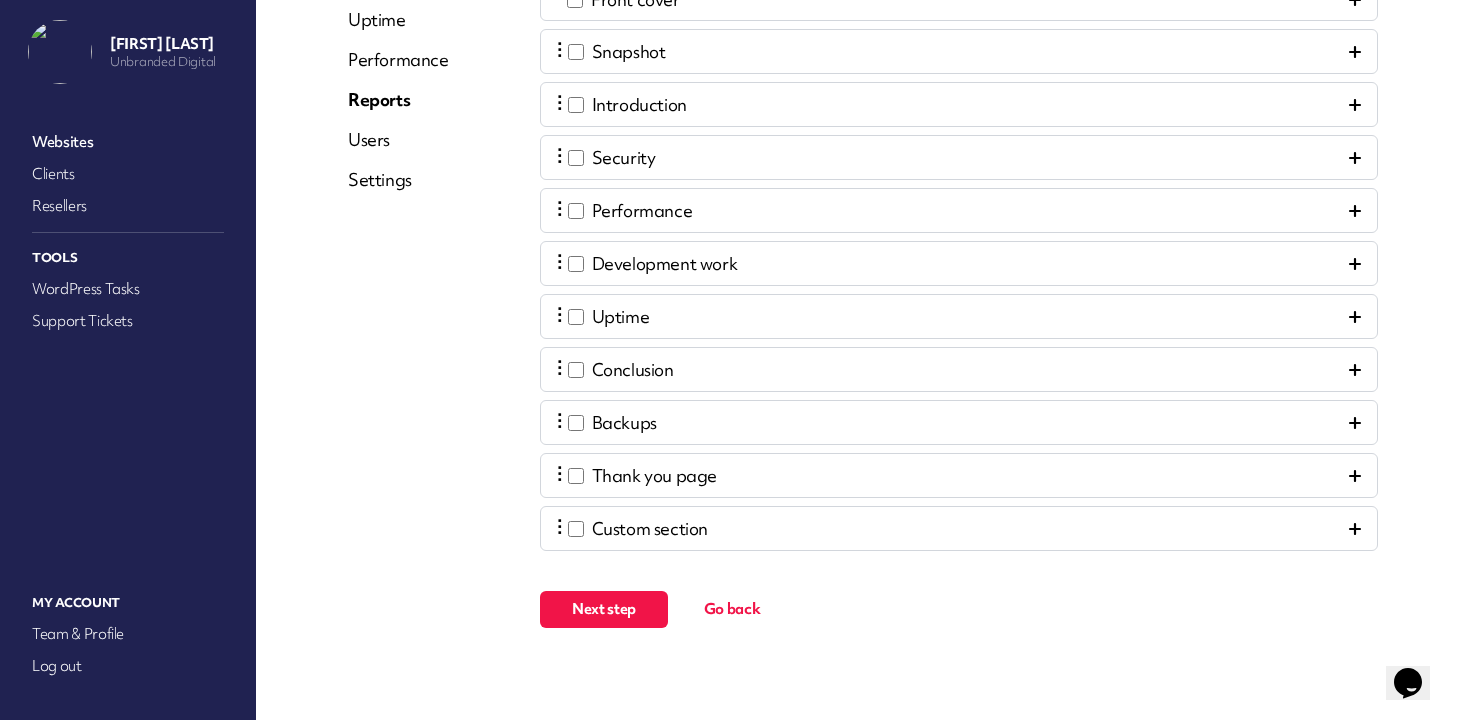 click on "Next step" at bounding box center [604, 609] 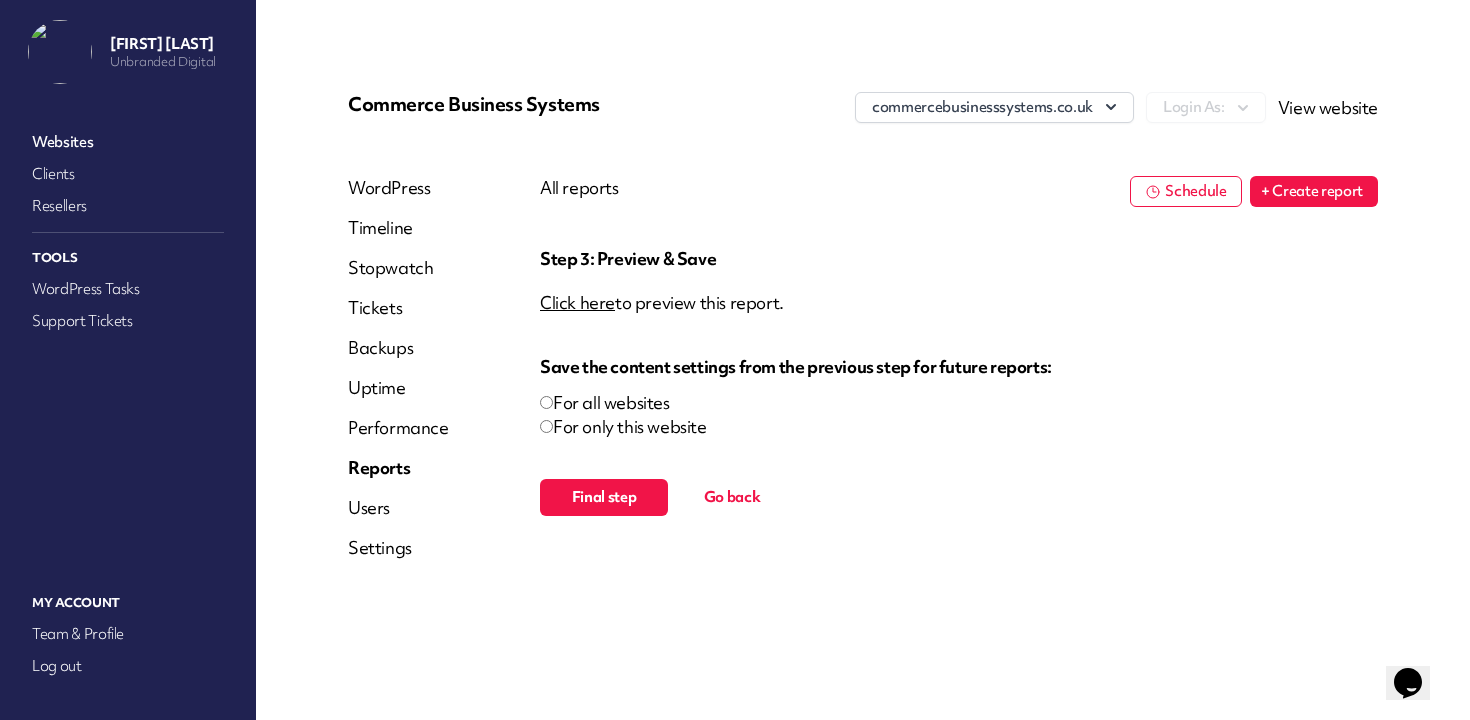 scroll, scrollTop: 0, scrollLeft: 0, axis: both 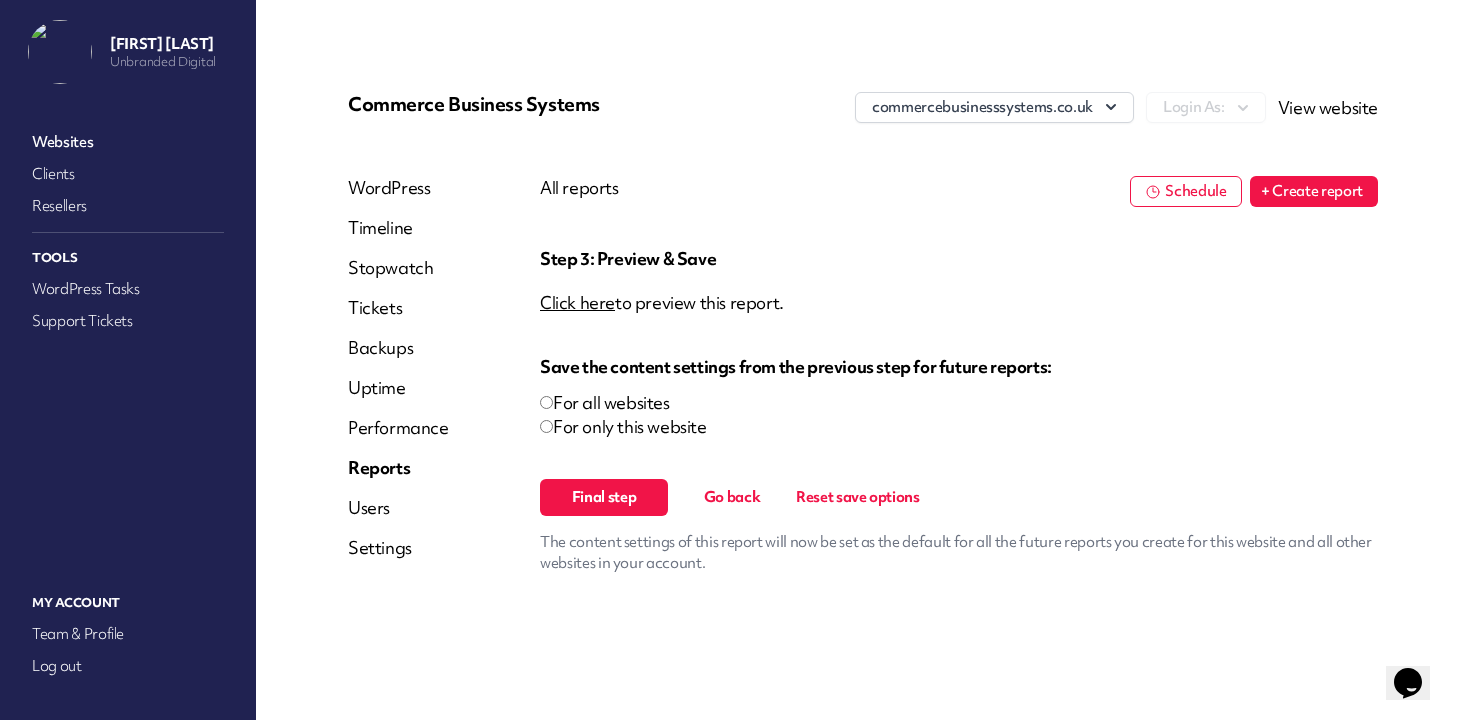 drag, startPoint x: 741, startPoint y: 436, endPoint x: 535, endPoint y: 251, distance: 276.87723 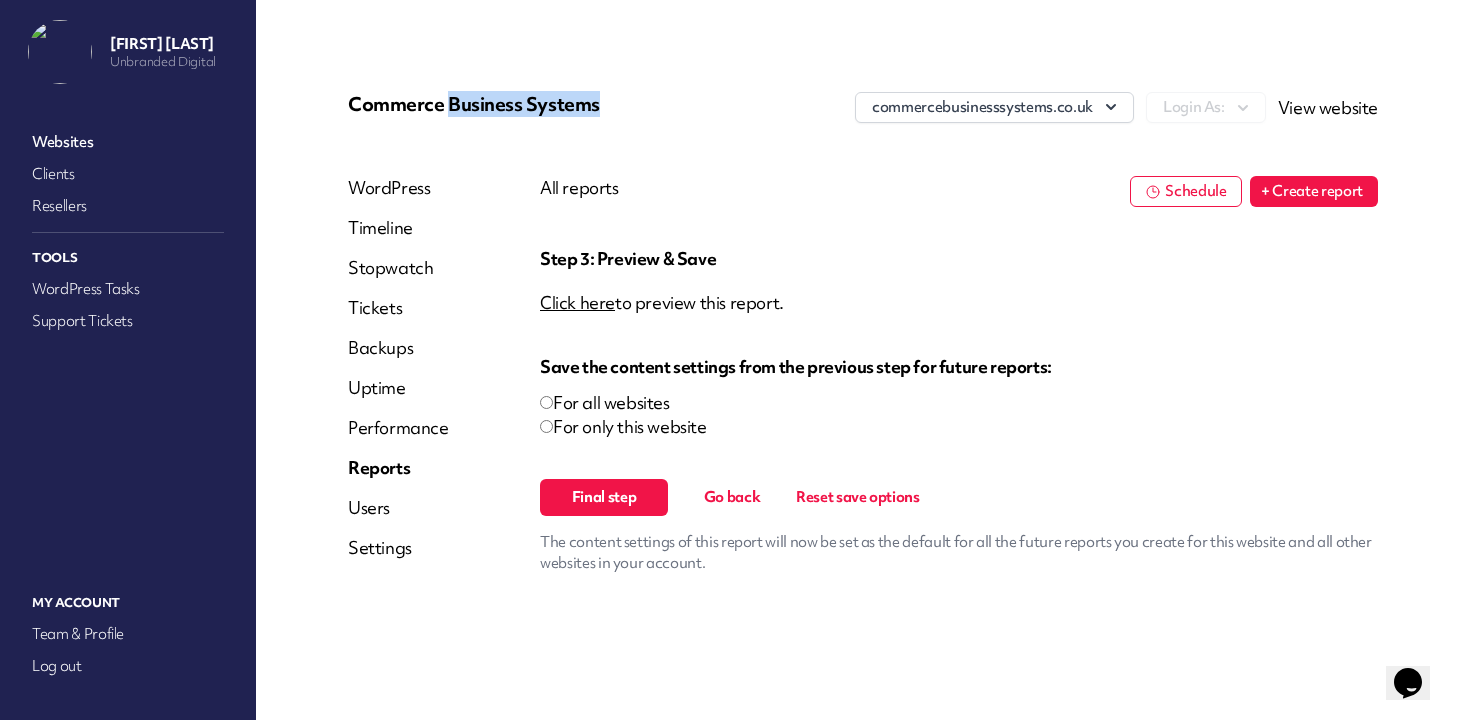 drag, startPoint x: 702, startPoint y: 115, endPoint x: 310, endPoint y: 70, distance: 394.57446 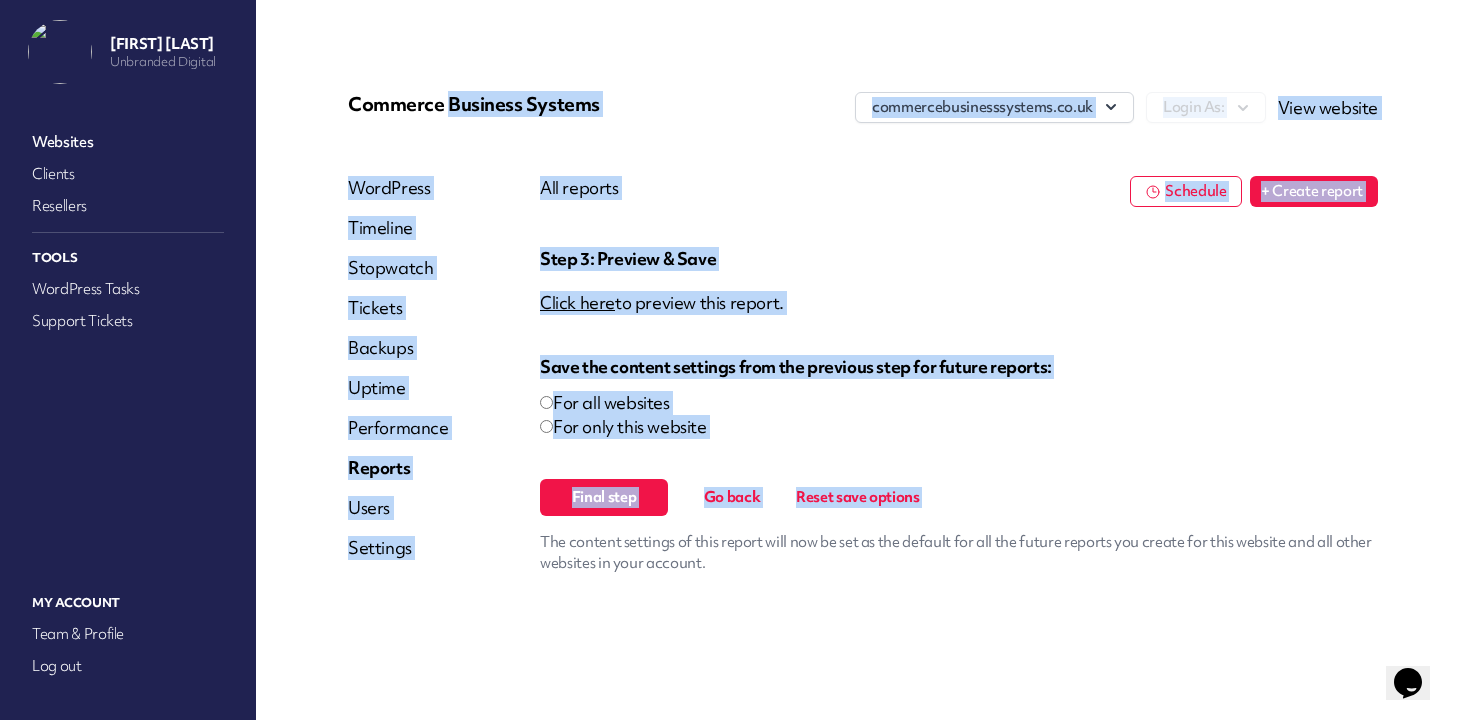 drag, startPoint x: 310, startPoint y: 70, endPoint x: 1339, endPoint y: 528, distance: 1126.3236 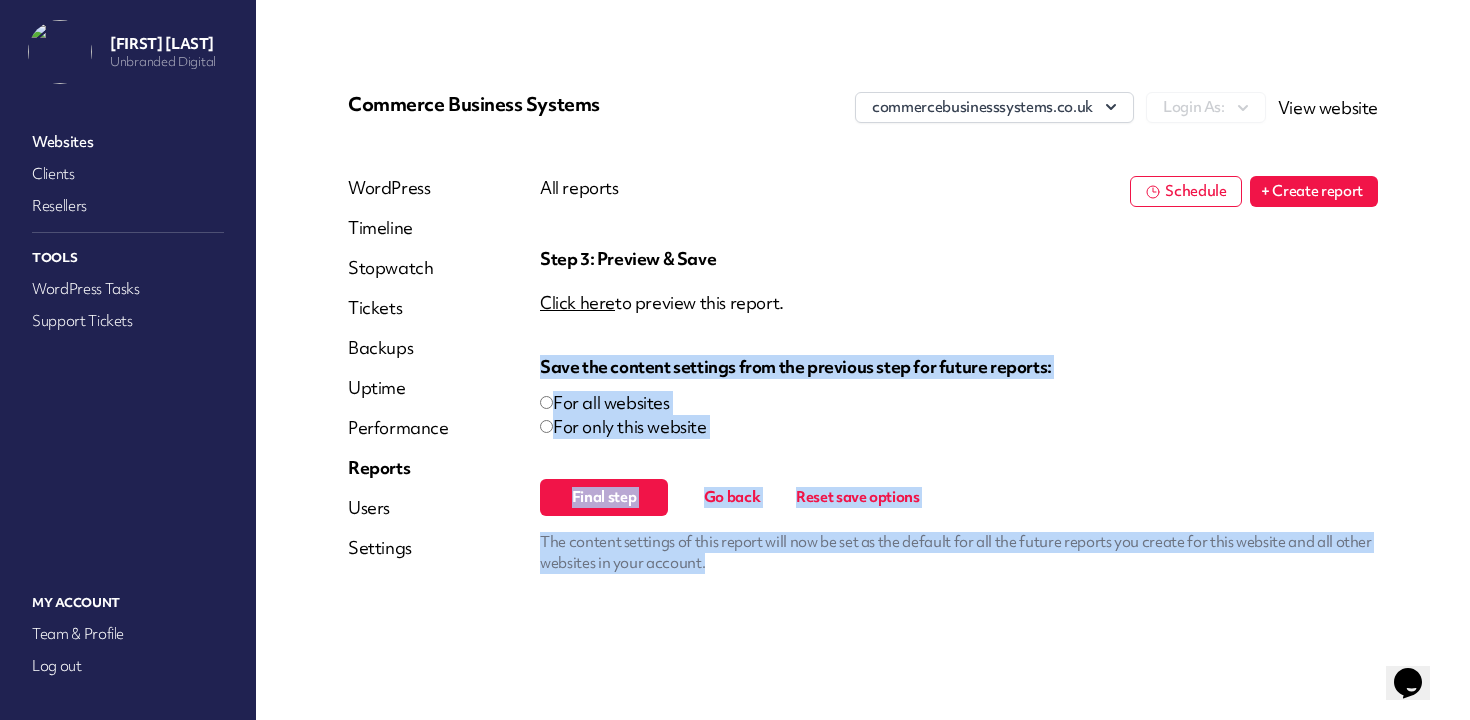 drag, startPoint x: 745, startPoint y: 630, endPoint x: 542, endPoint y: 345, distance: 349.9057 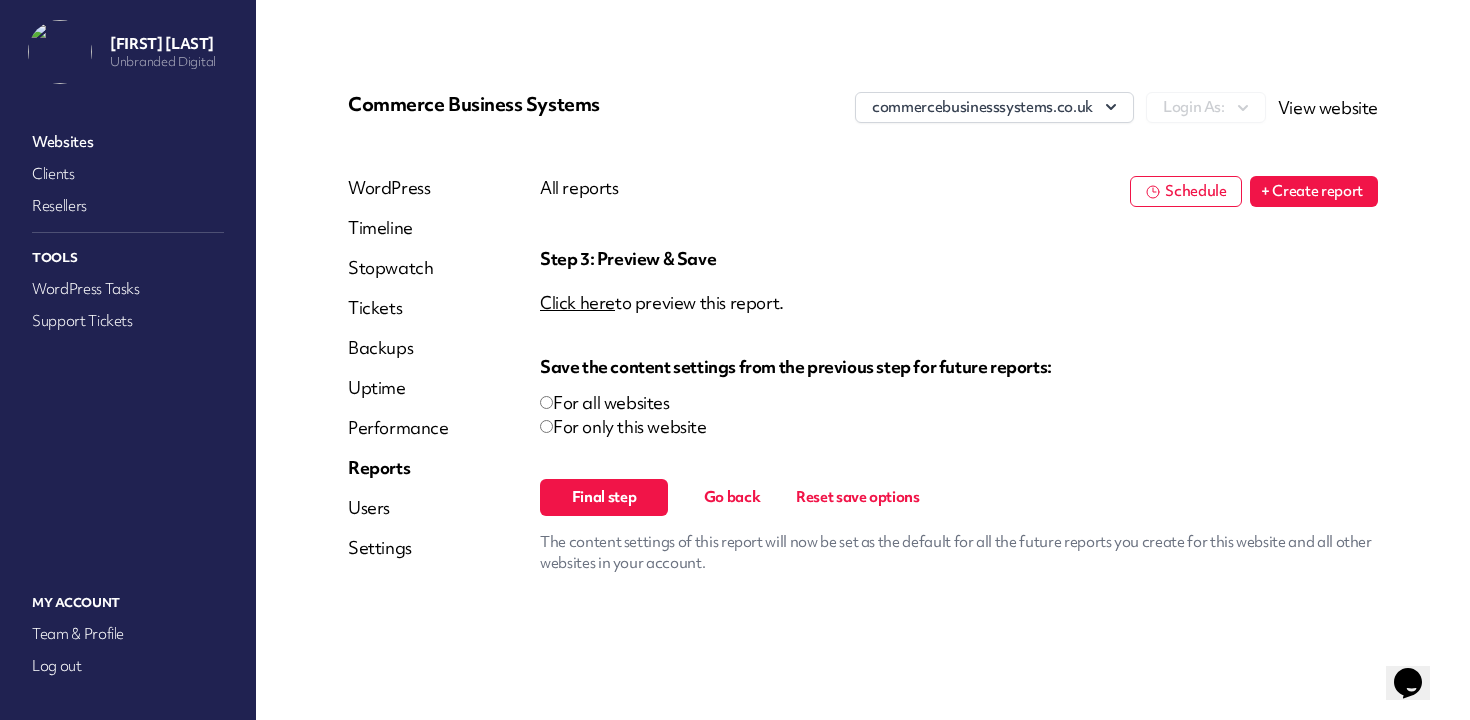 click on "Final step" at bounding box center [604, 497] 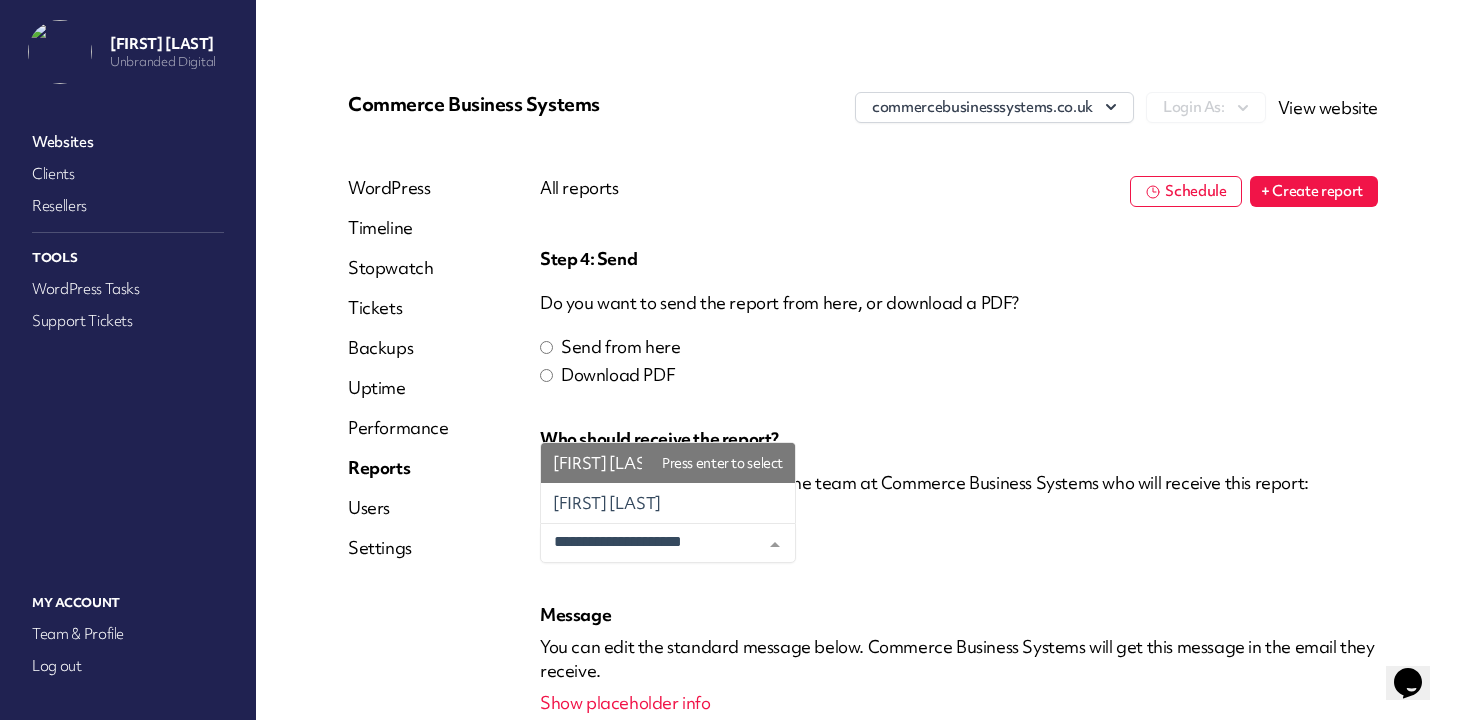 click on "[FIRST] [LAST]" at bounding box center [607, 463] 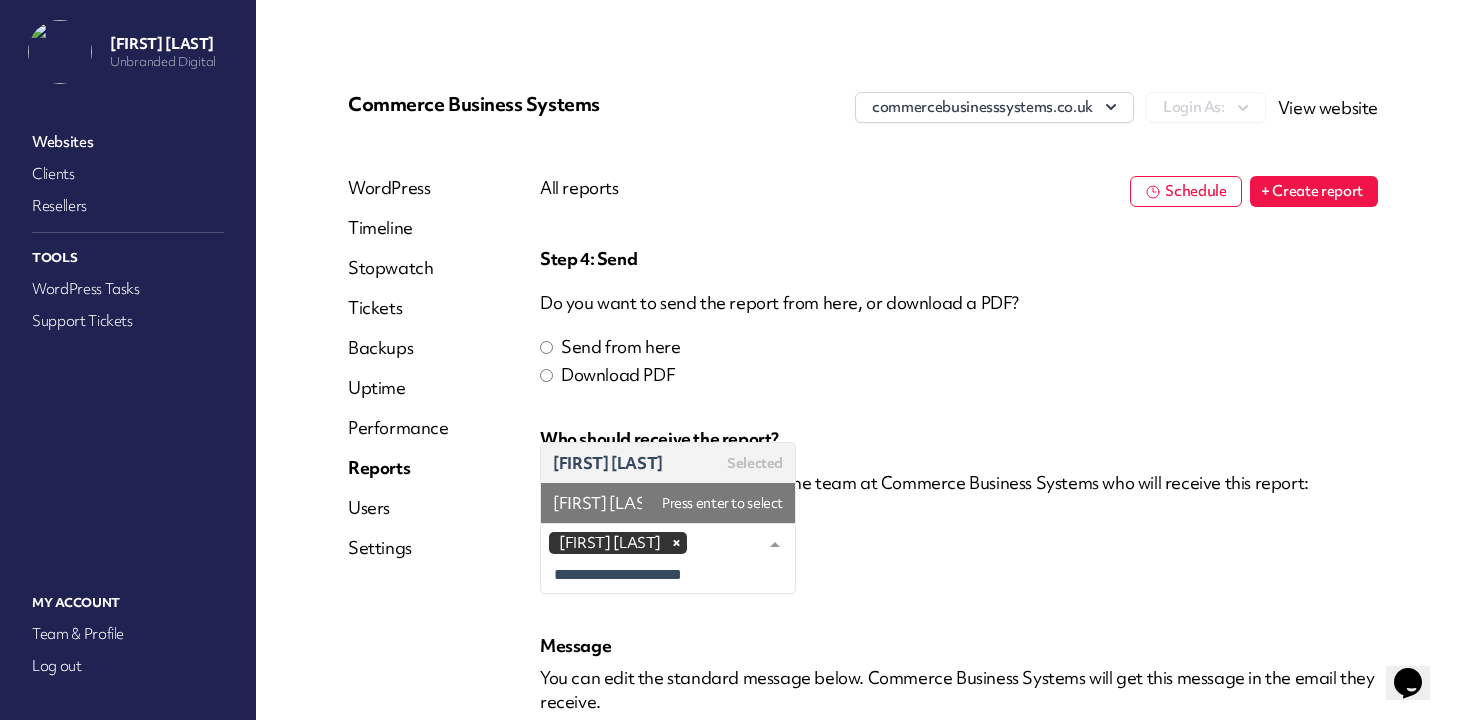 click on "[FIRST] [LAST]" at bounding box center [668, 503] 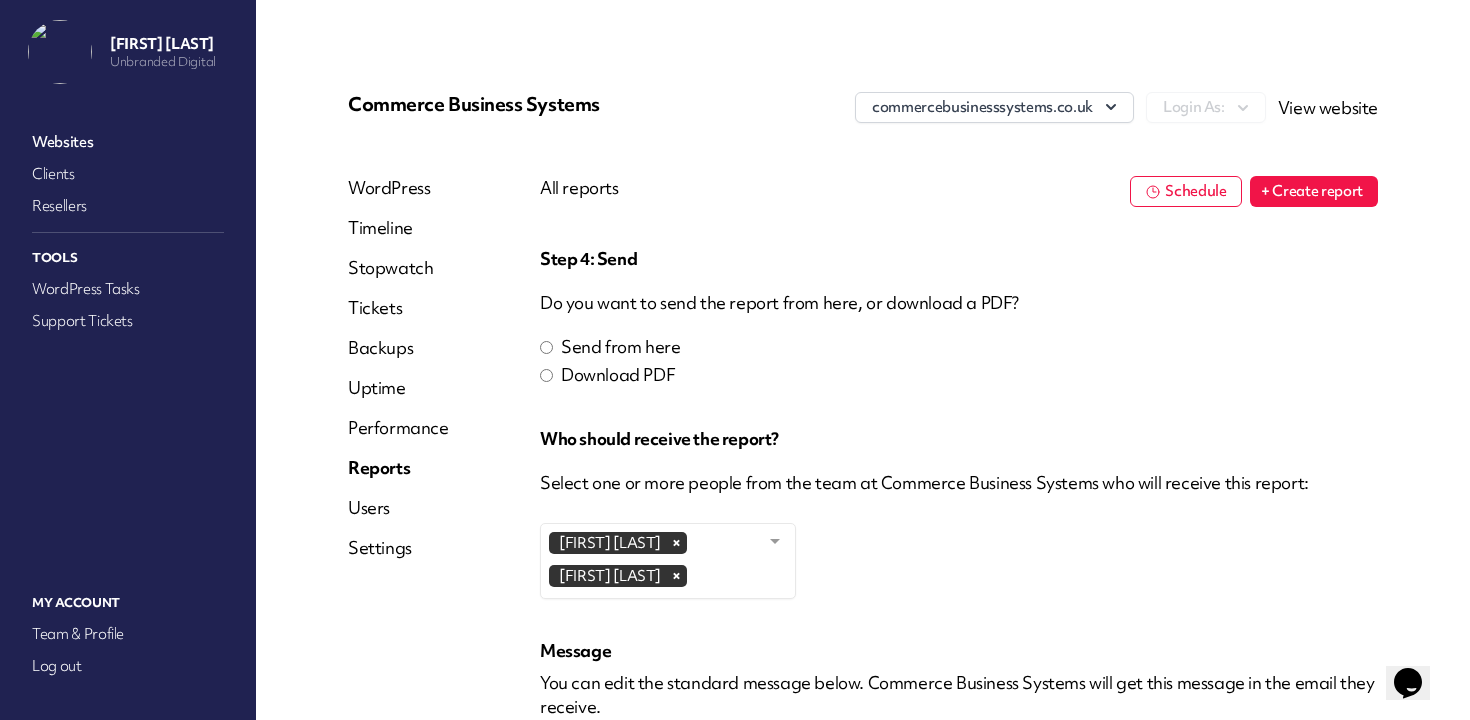 click on "**********" at bounding box center (959, 767) 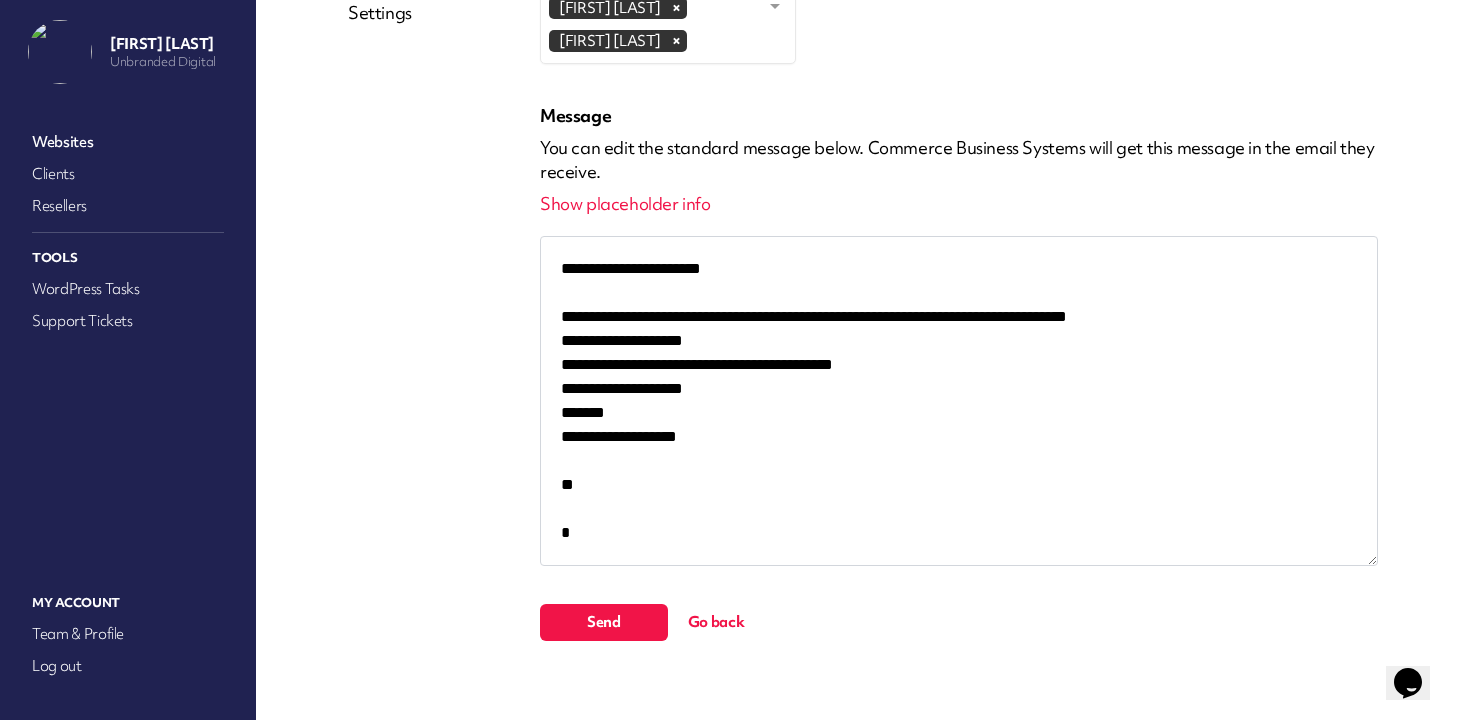 scroll, scrollTop: 546, scrollLeft: 0, axis: vertical 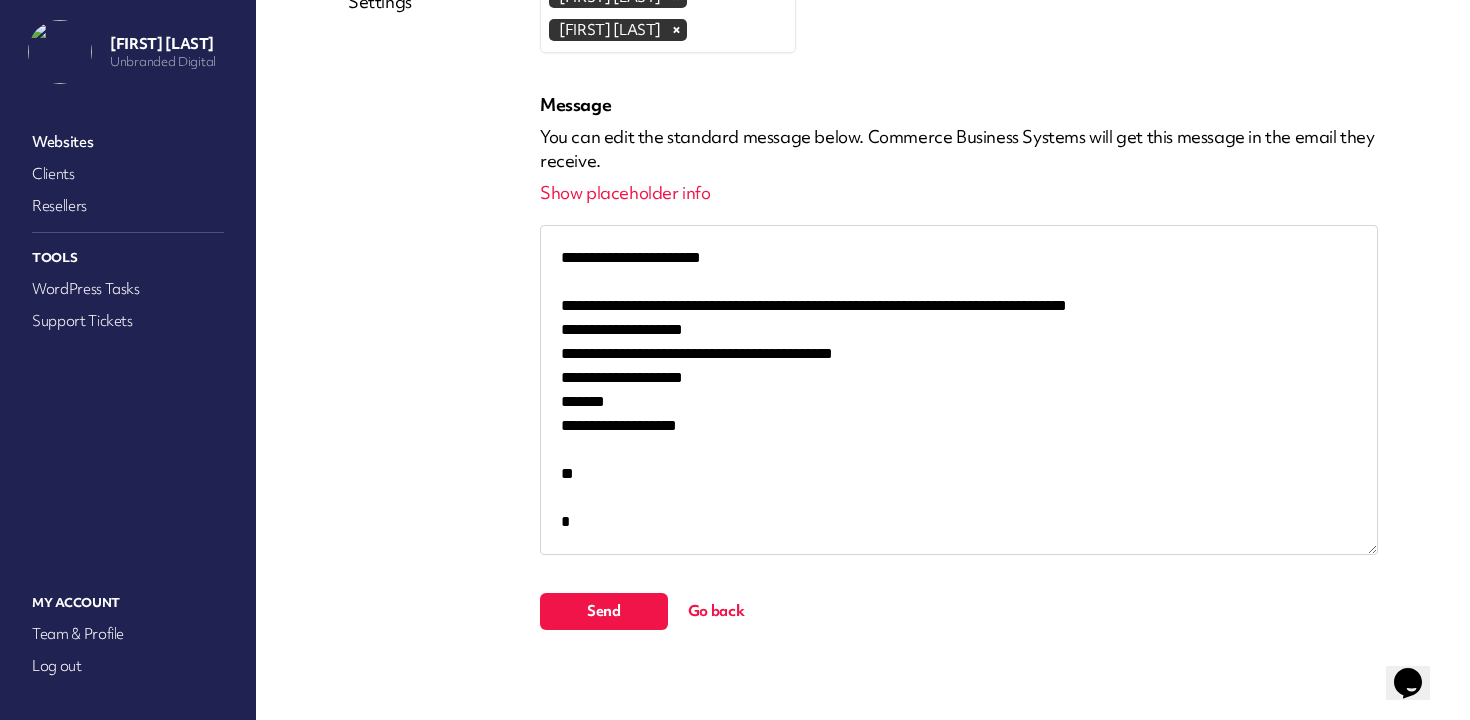 click on "Send" at bounding box center (604, 611) 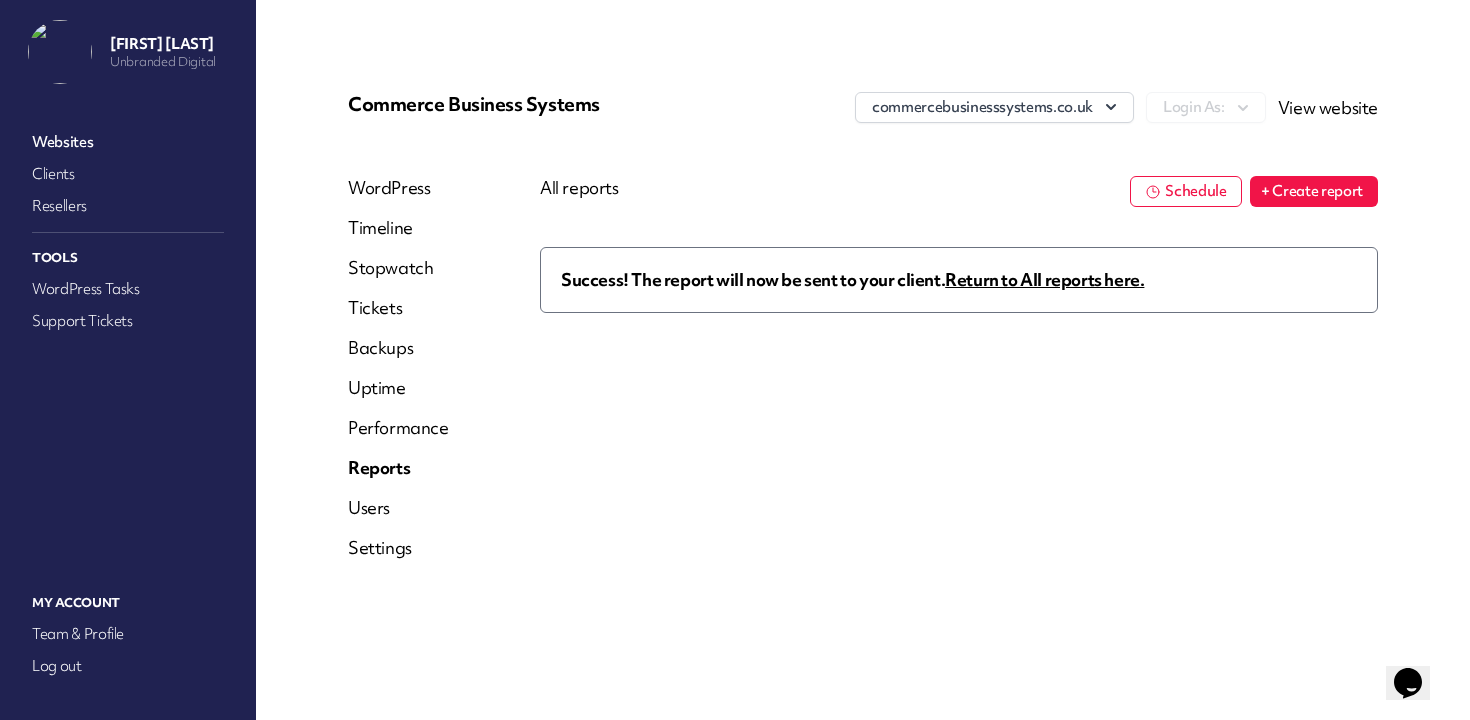 scroll, scrollTop: 0, scrollLeft: 0, axis: both 